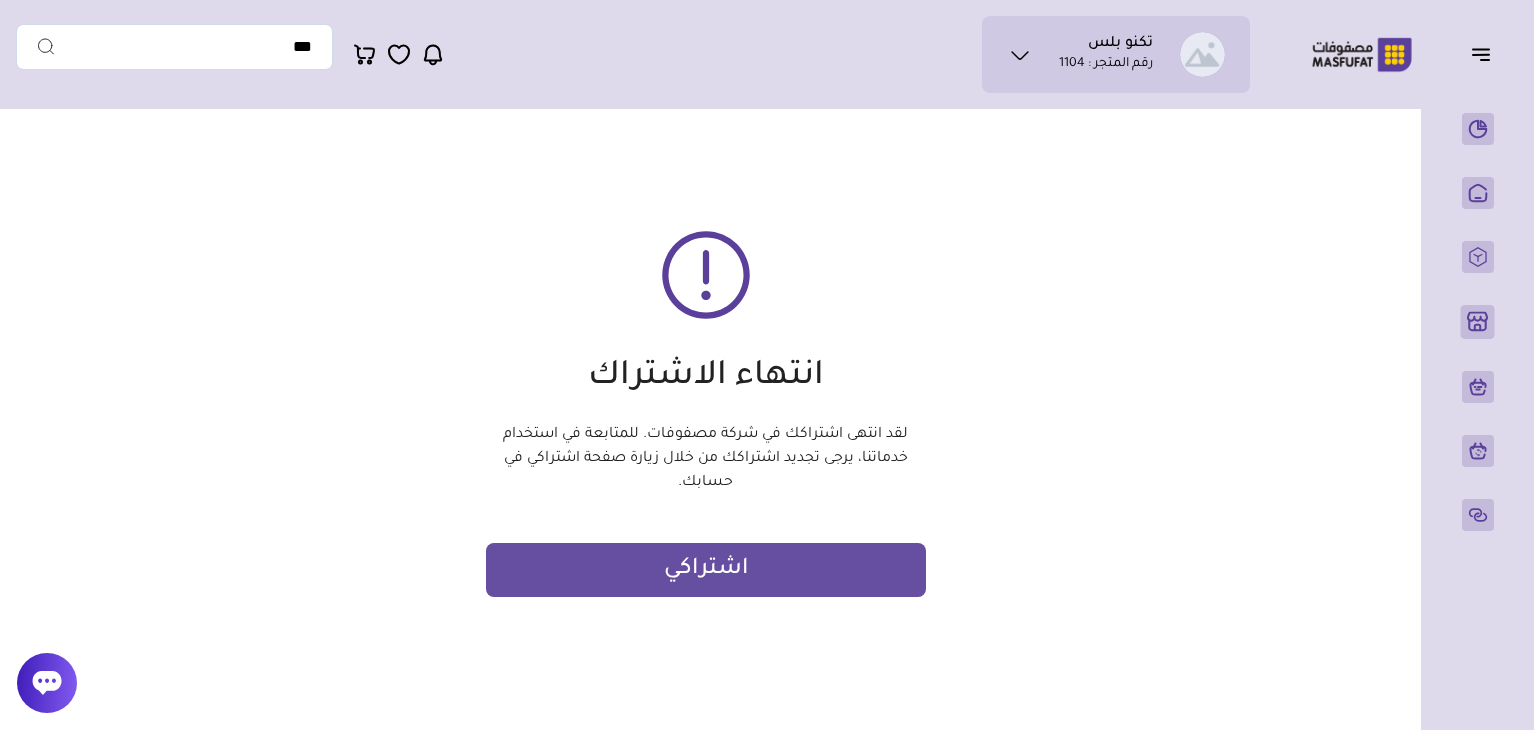 scroll, scrollTop: 0, scrollLeft: 0, axis: both 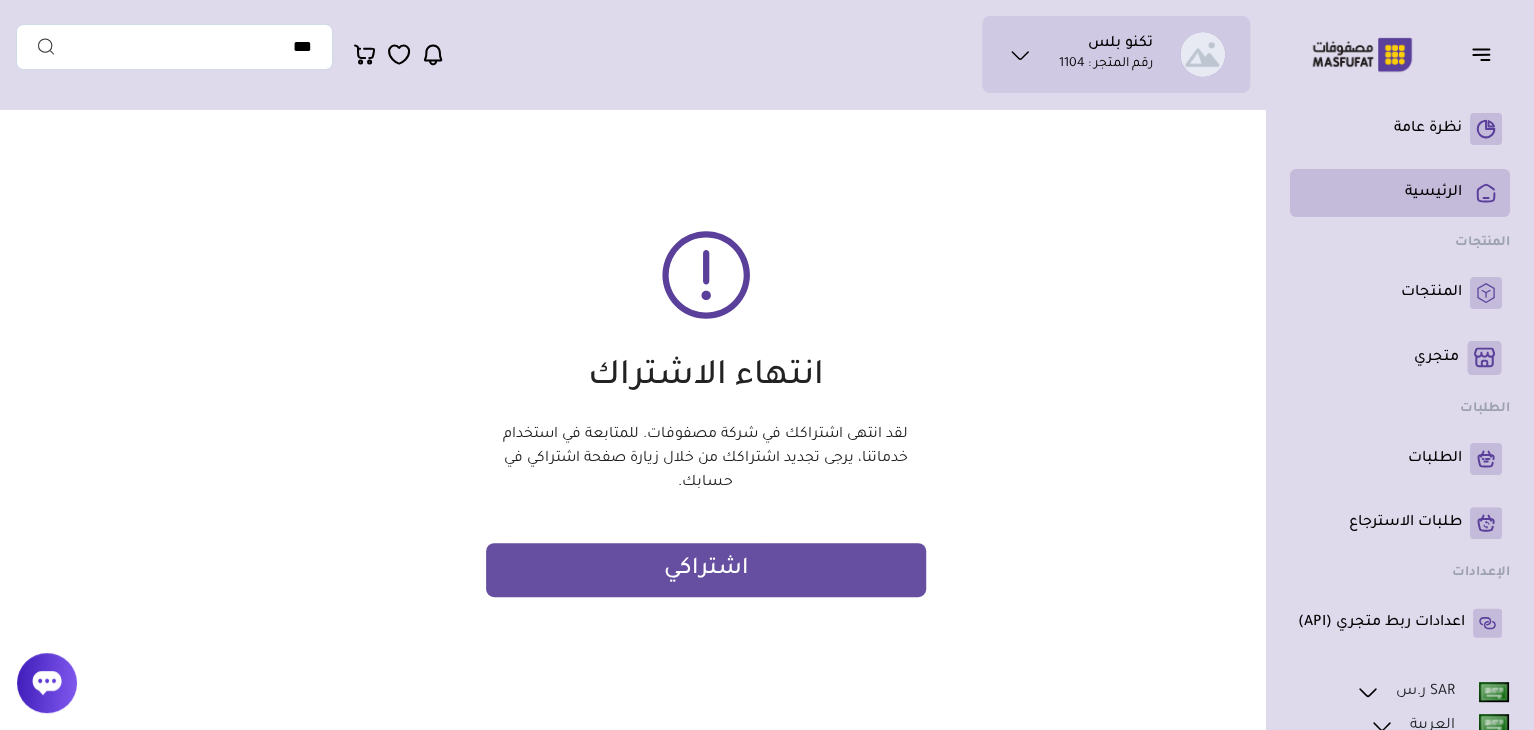 click on "الرئيسية" at bounding box center [1433, 193] 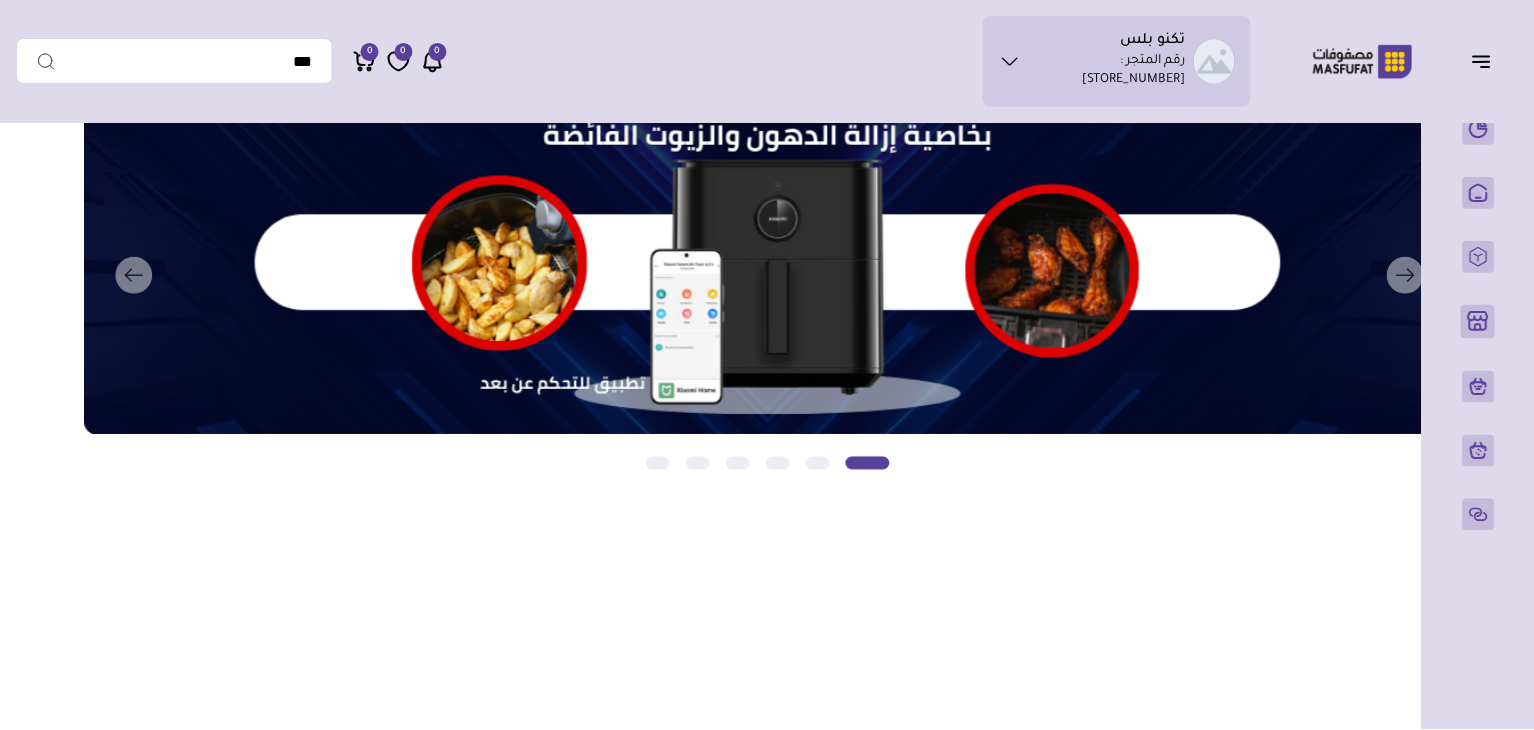 scroll, scrollTop: 0, scrollLeft: 0, axis: both 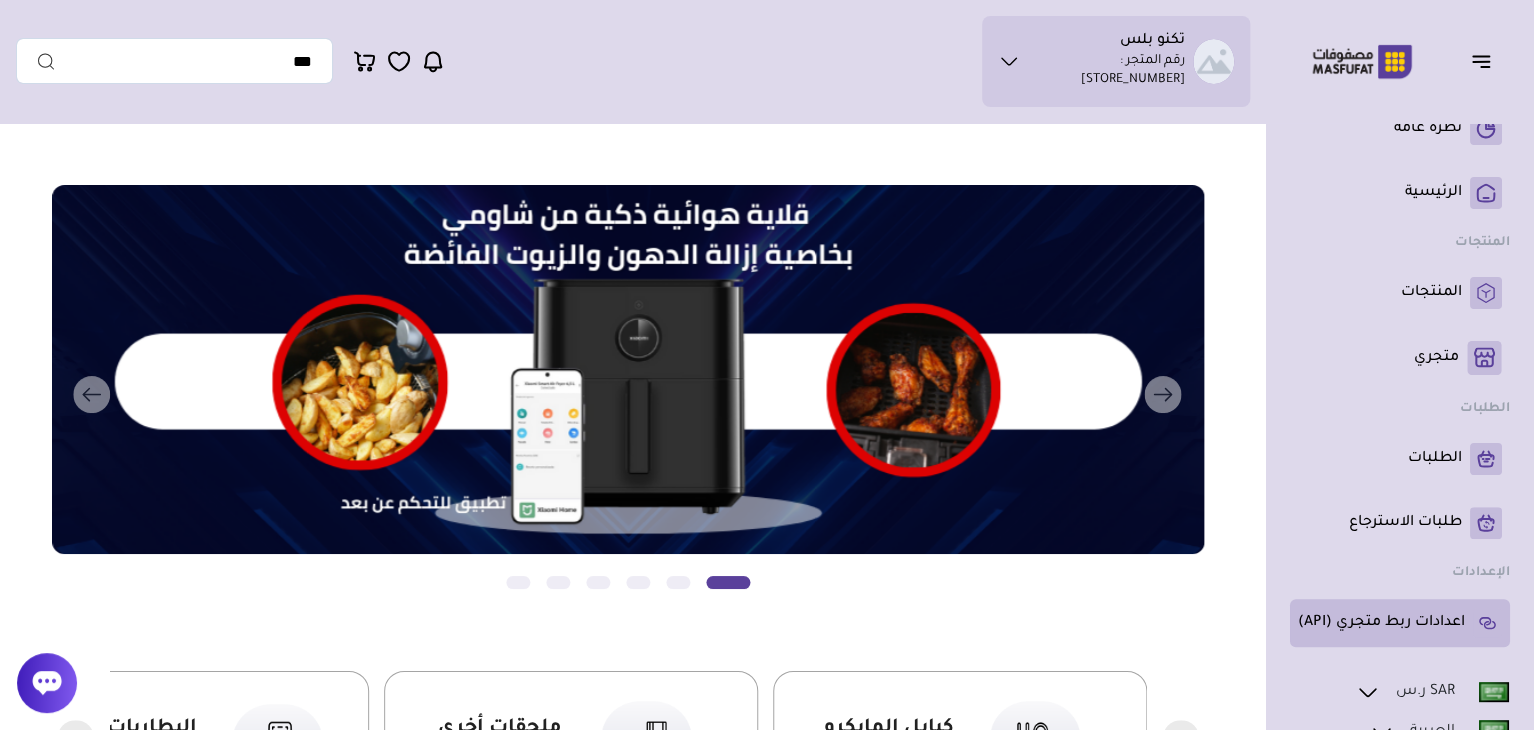 click on "اعدادات ربط متجري (API)" at bounding box center [1381, 623] 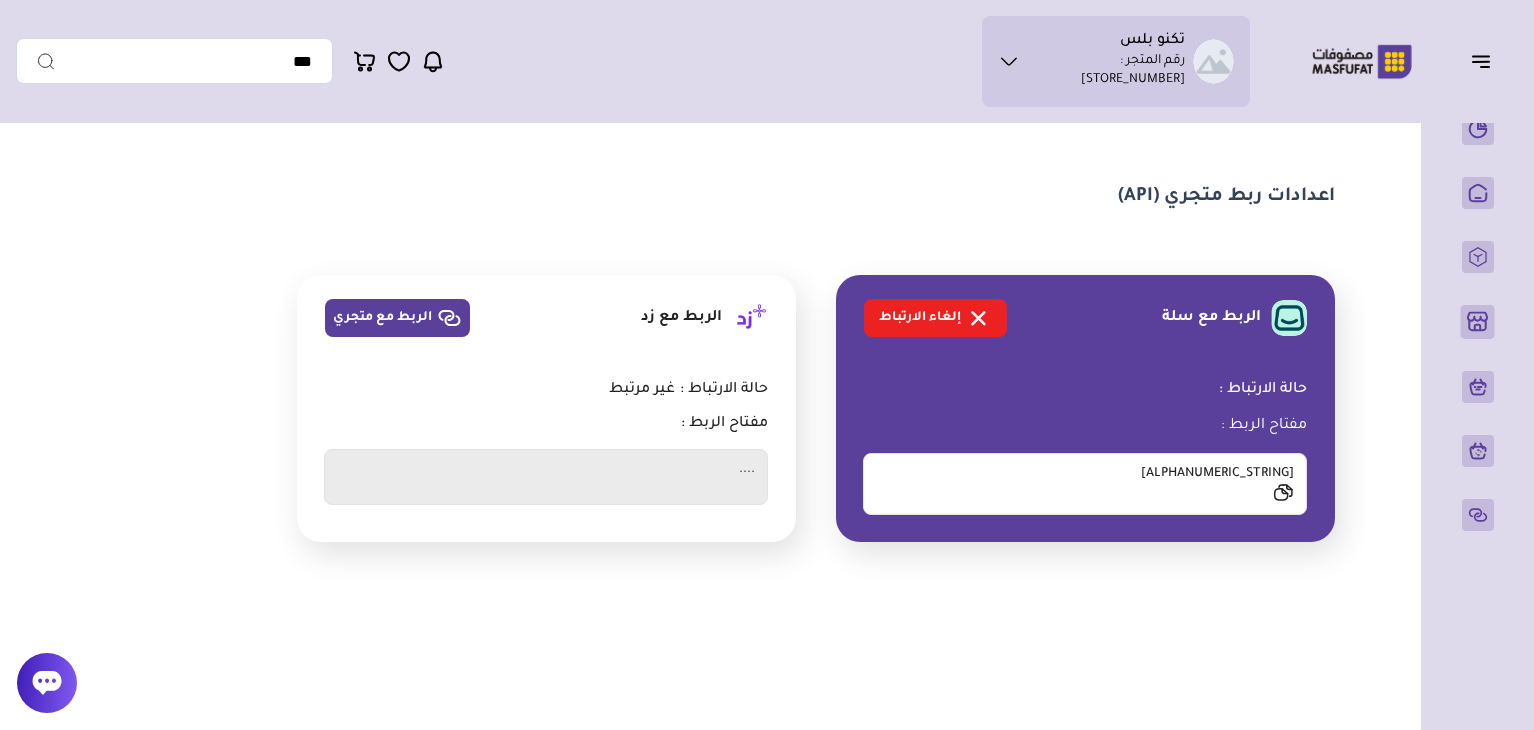scroll, scrollTop: 0, scrollLeft: 0, axis: both 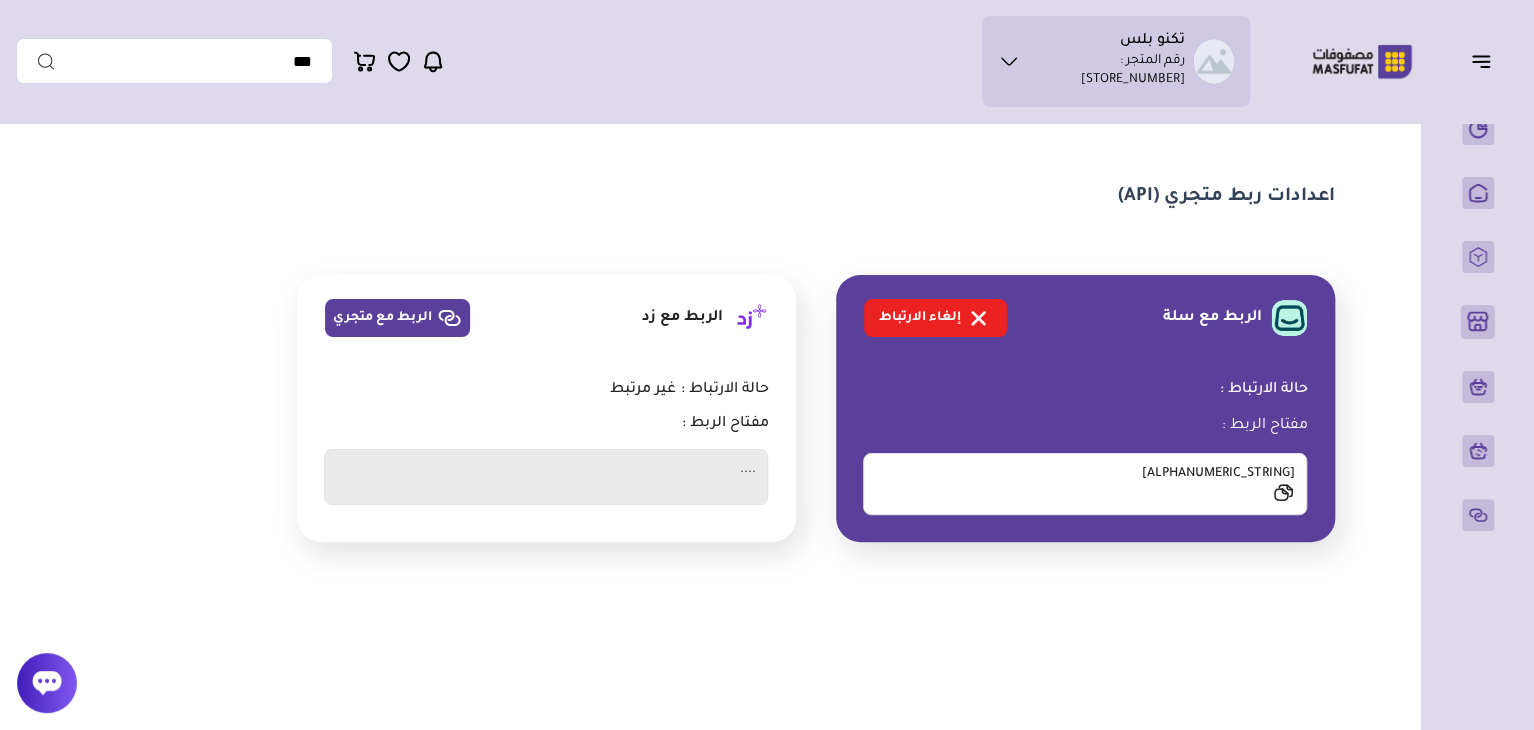 click 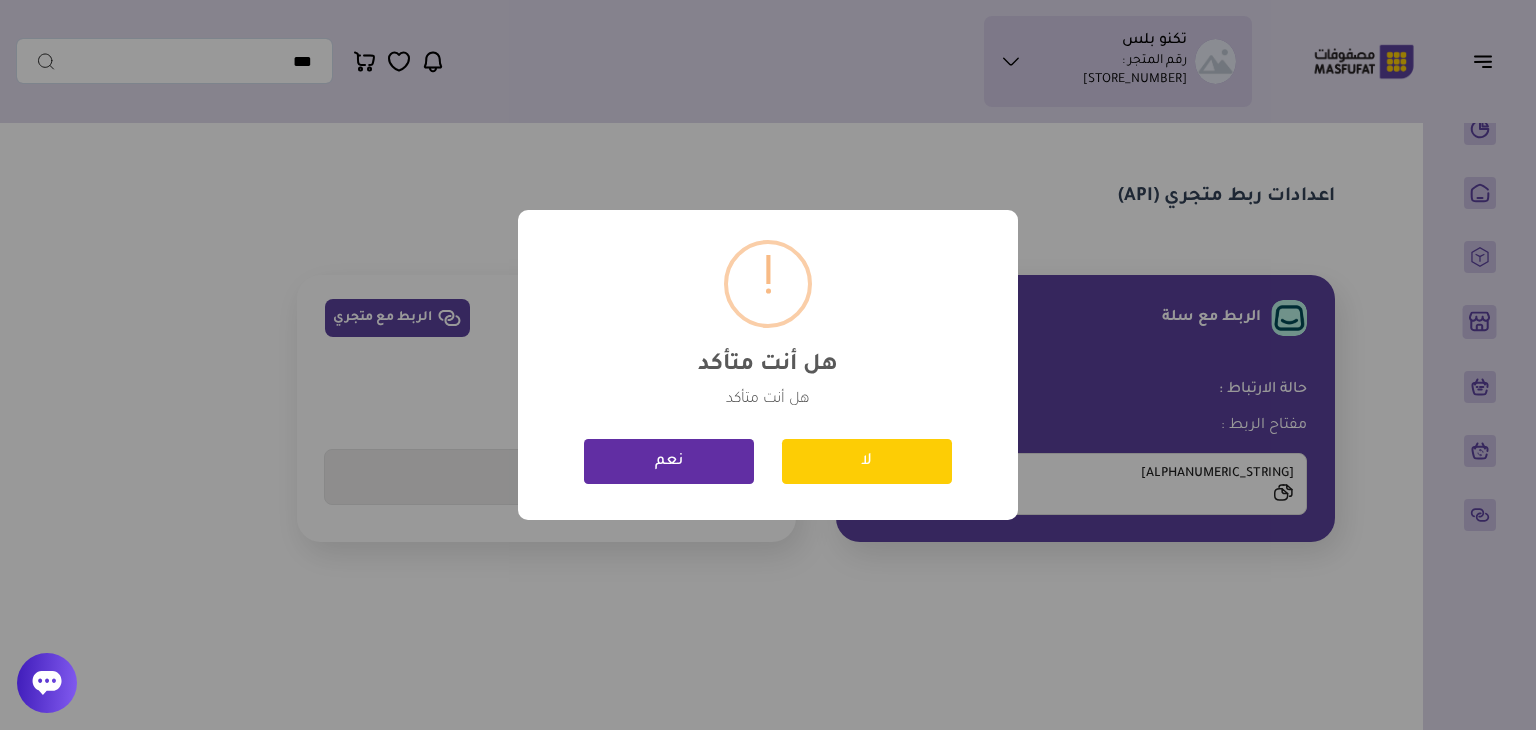 click on "نعم" at bounding box center [669, 461] 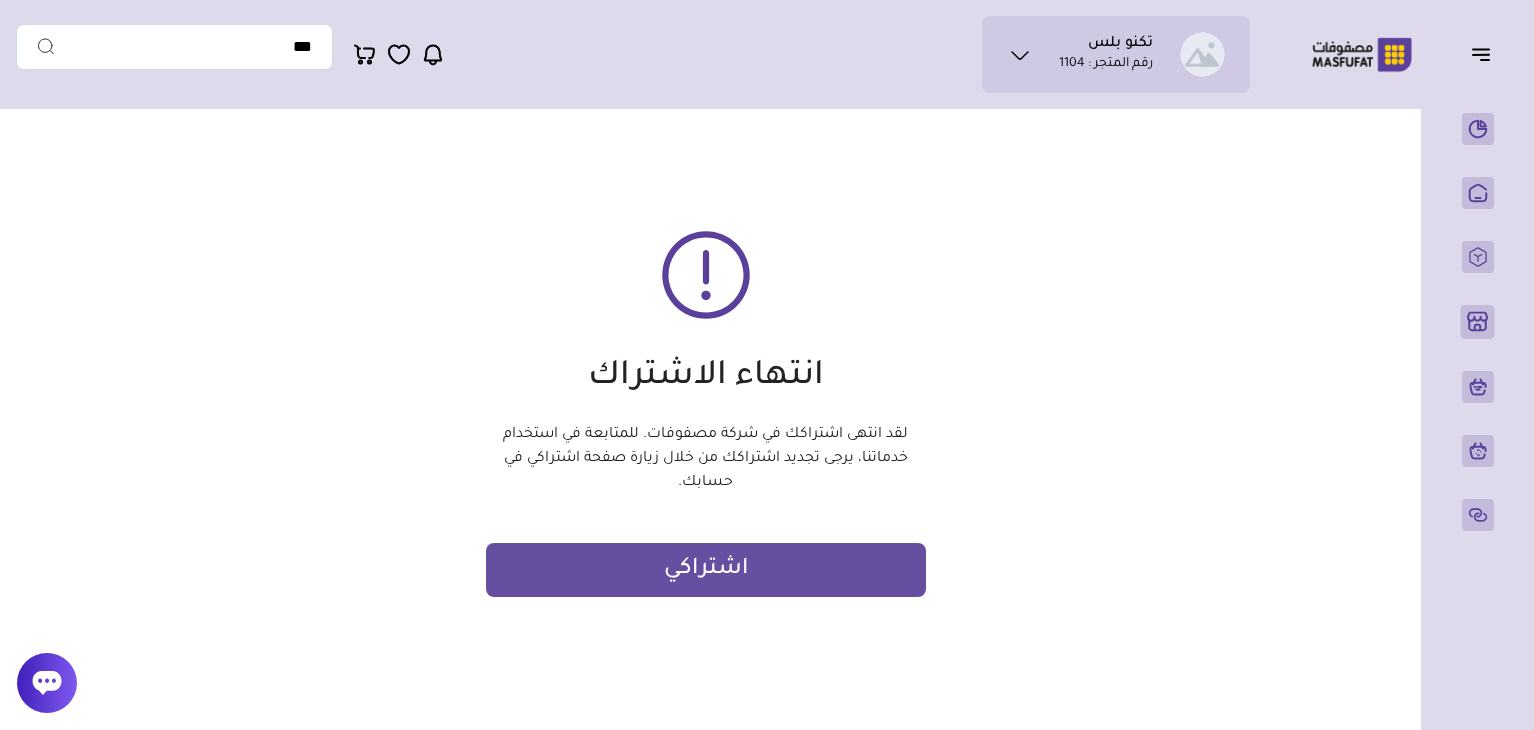 scroll, scrollTop: 0, scrollLeft: 0, axis: both 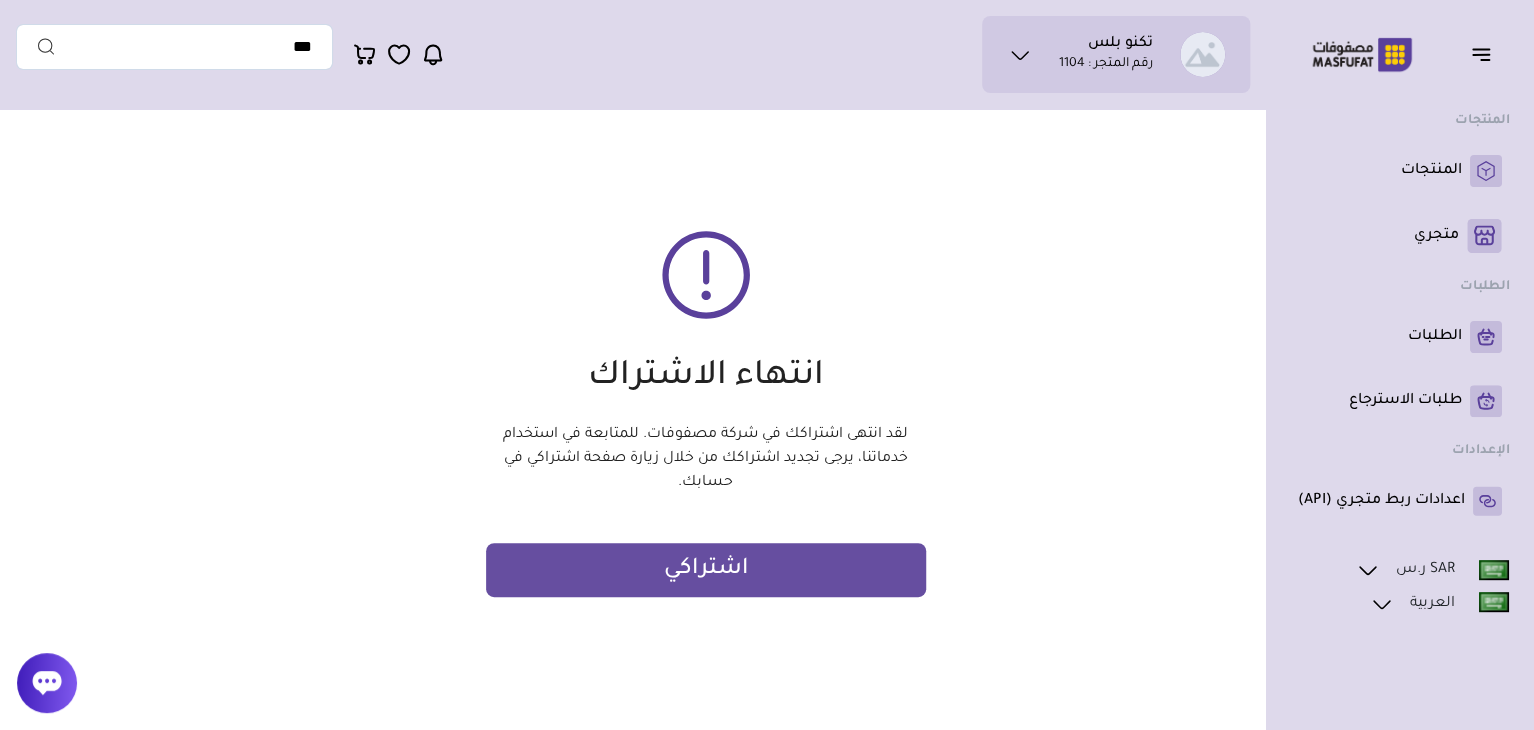 click 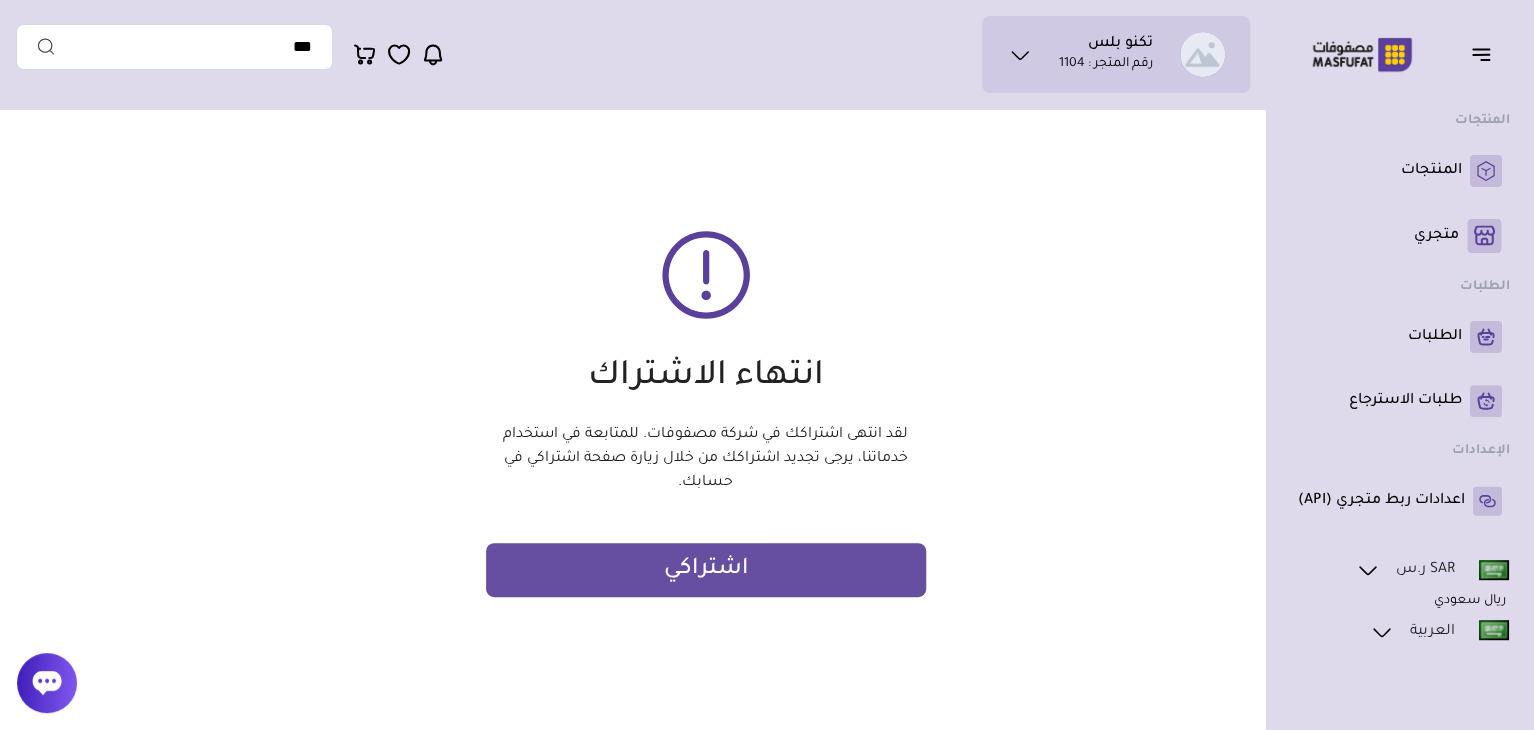 click 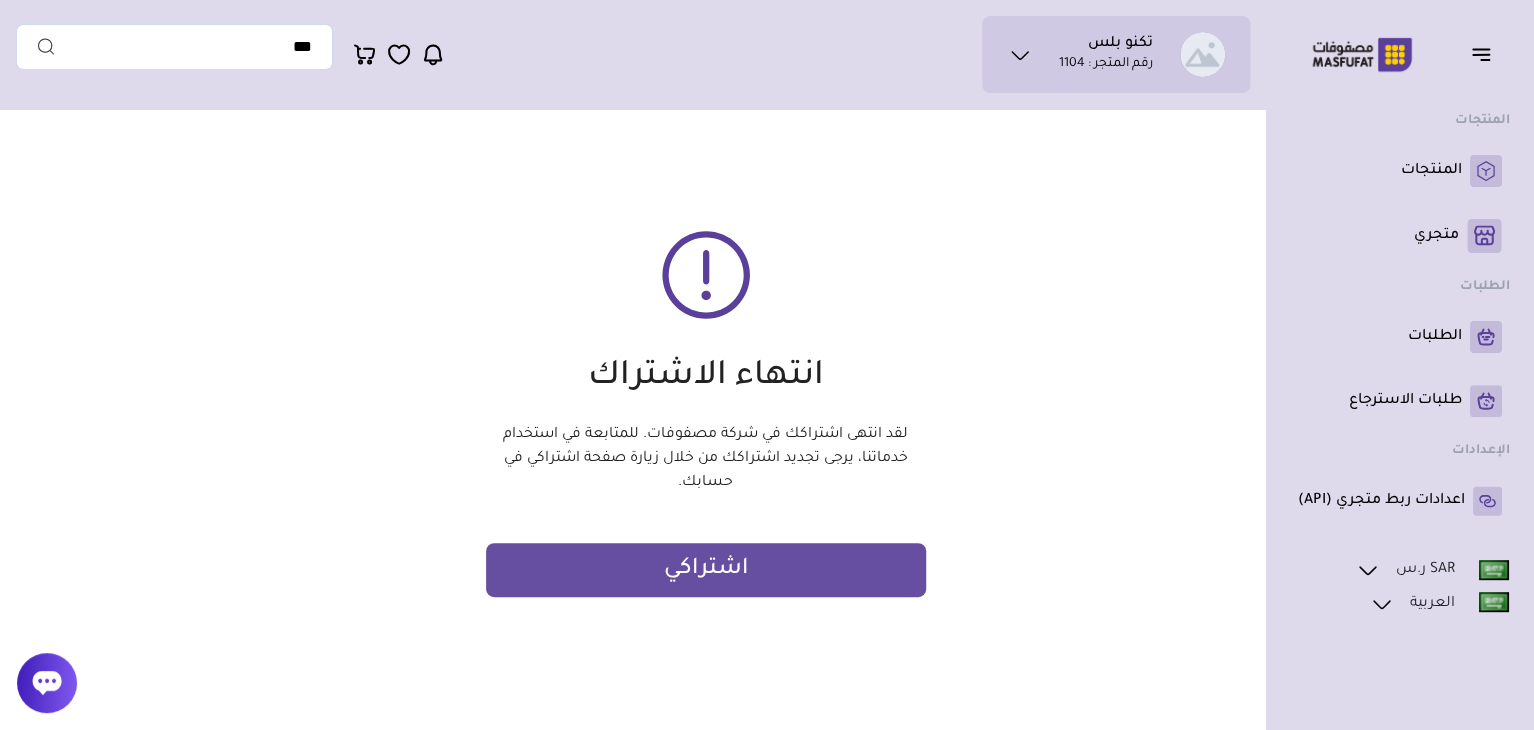 click at bounding box center [1494, 570] 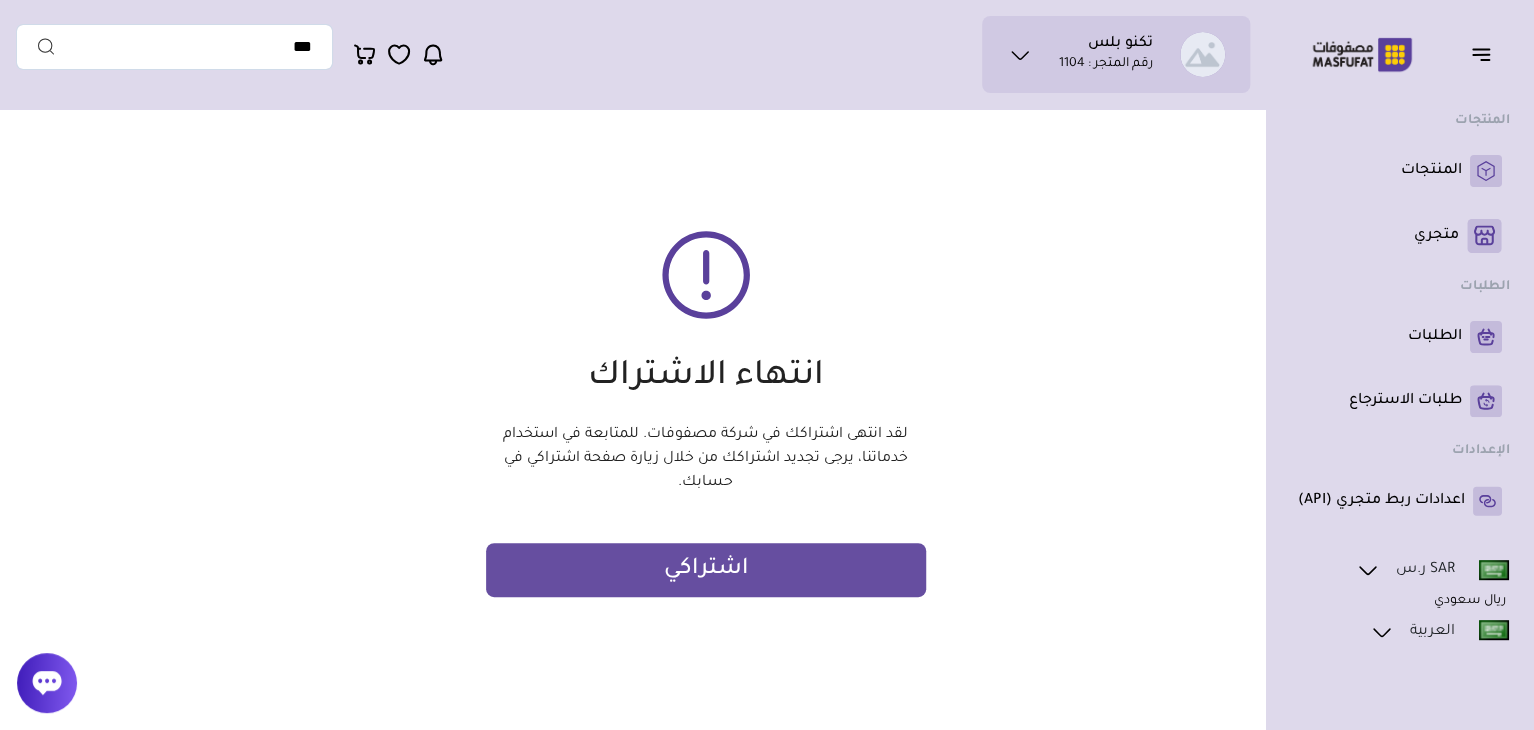 click on "ريال سعودي" at bounding box center (1470, 601) 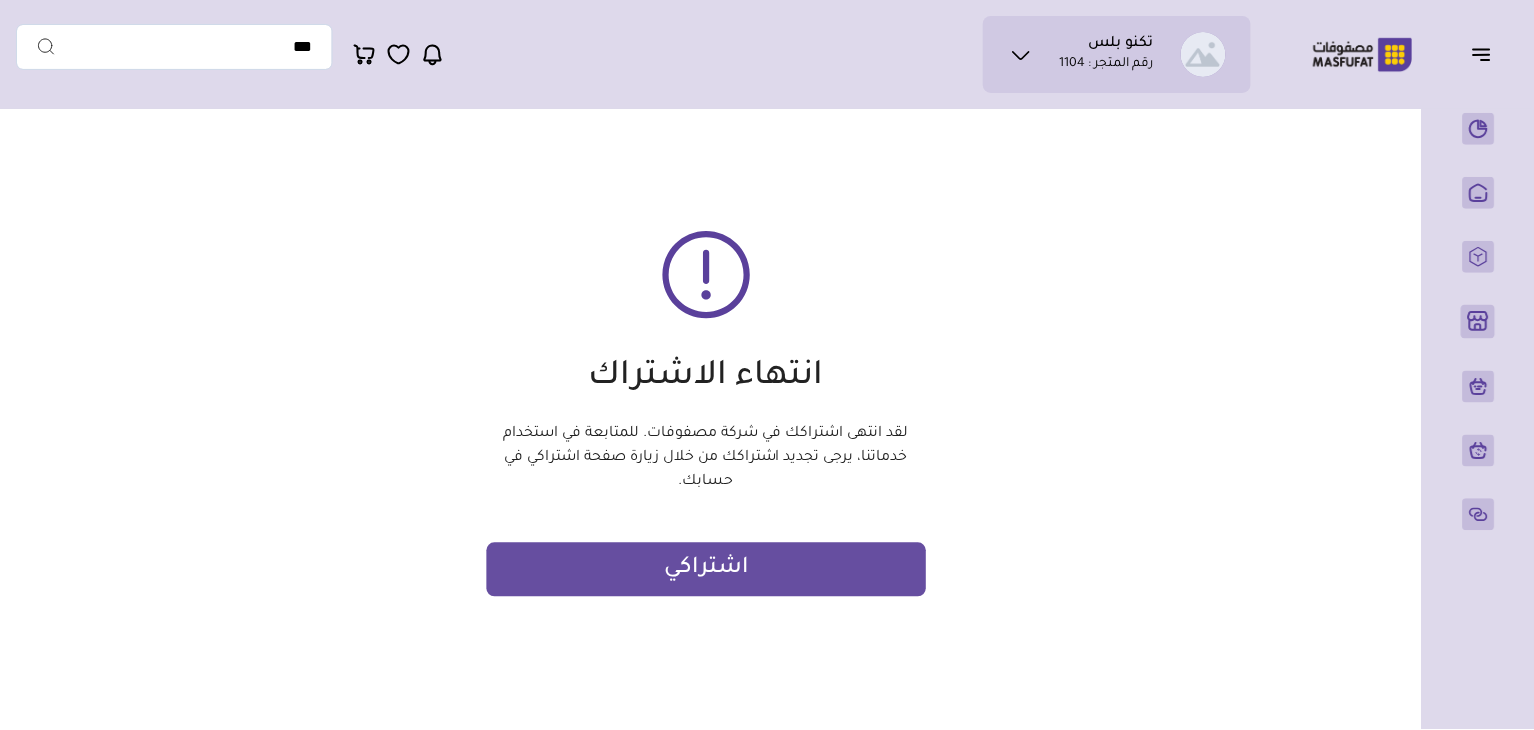 scroll, scrollTop: 0, scrollLeft: 0, axis: both 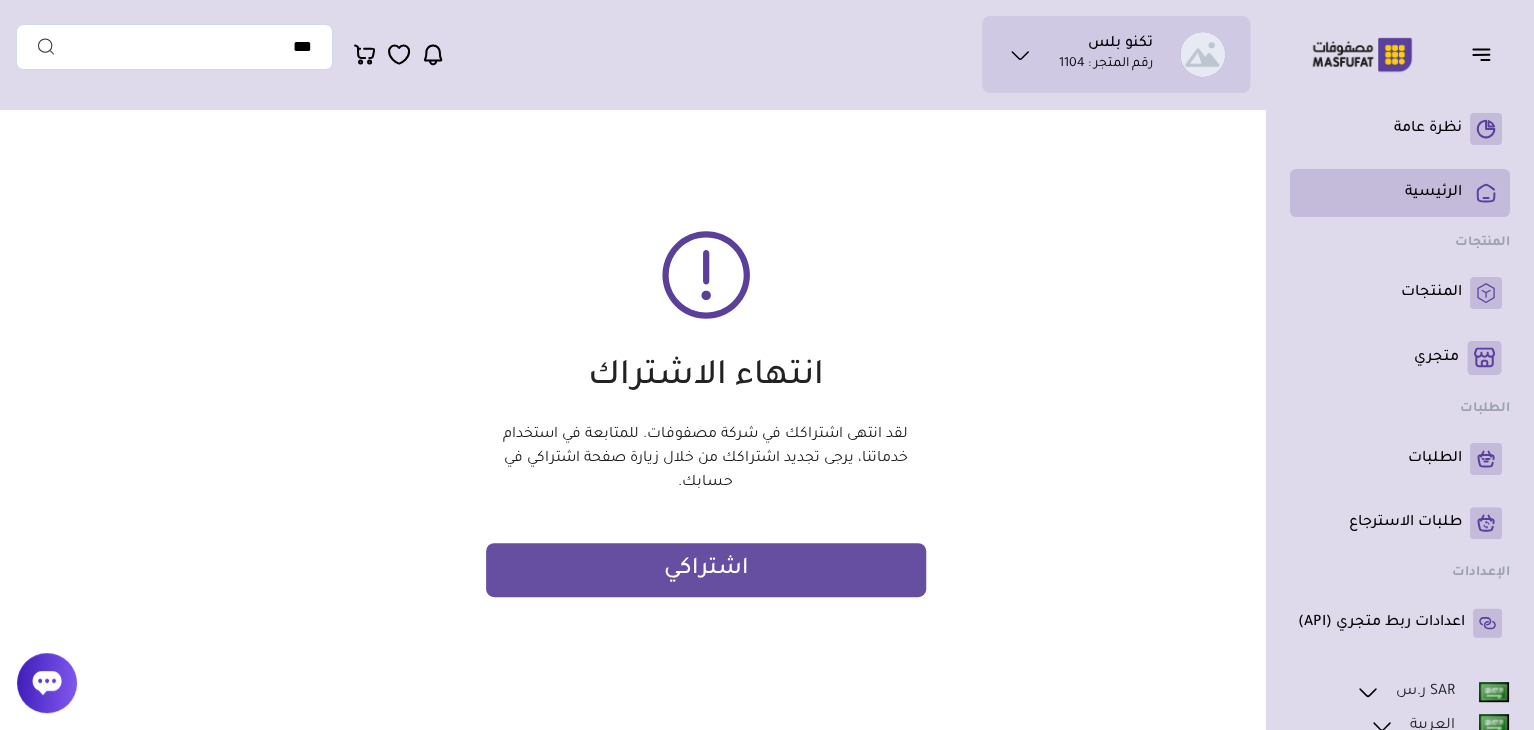 click on "الرئيسية" at bounding box center [1433, 193] 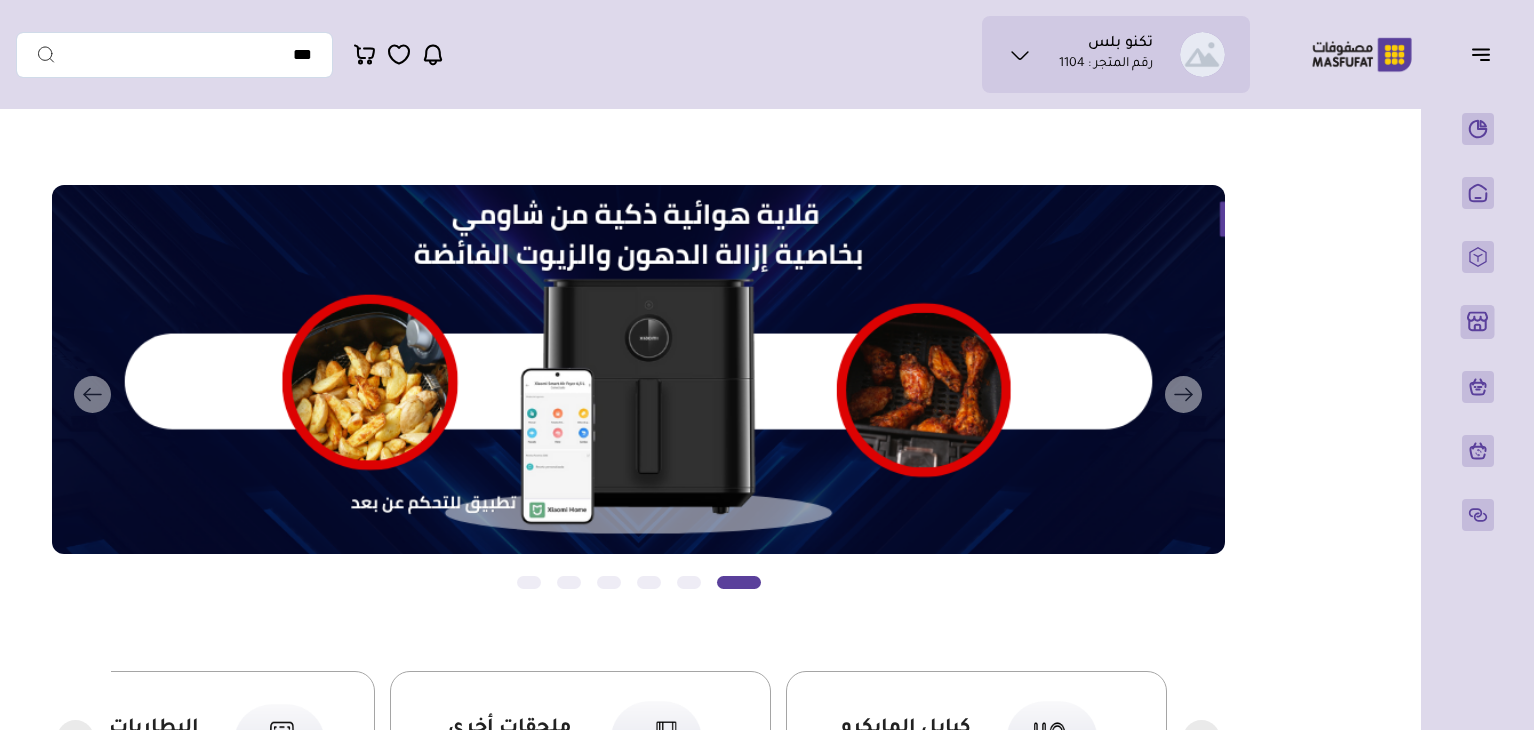 scroll, scrollTop: 0, scrollLeft: 0, axis: both 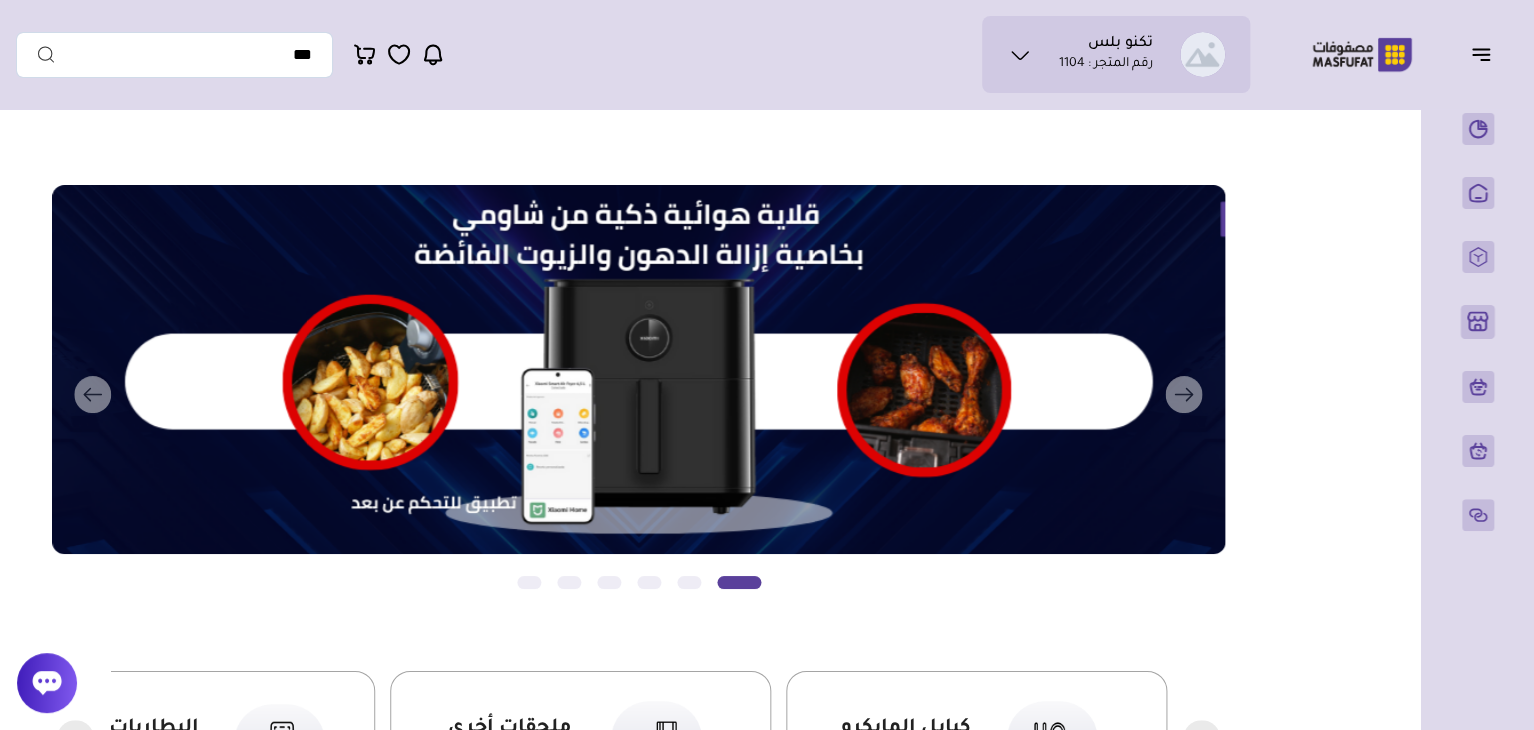 click 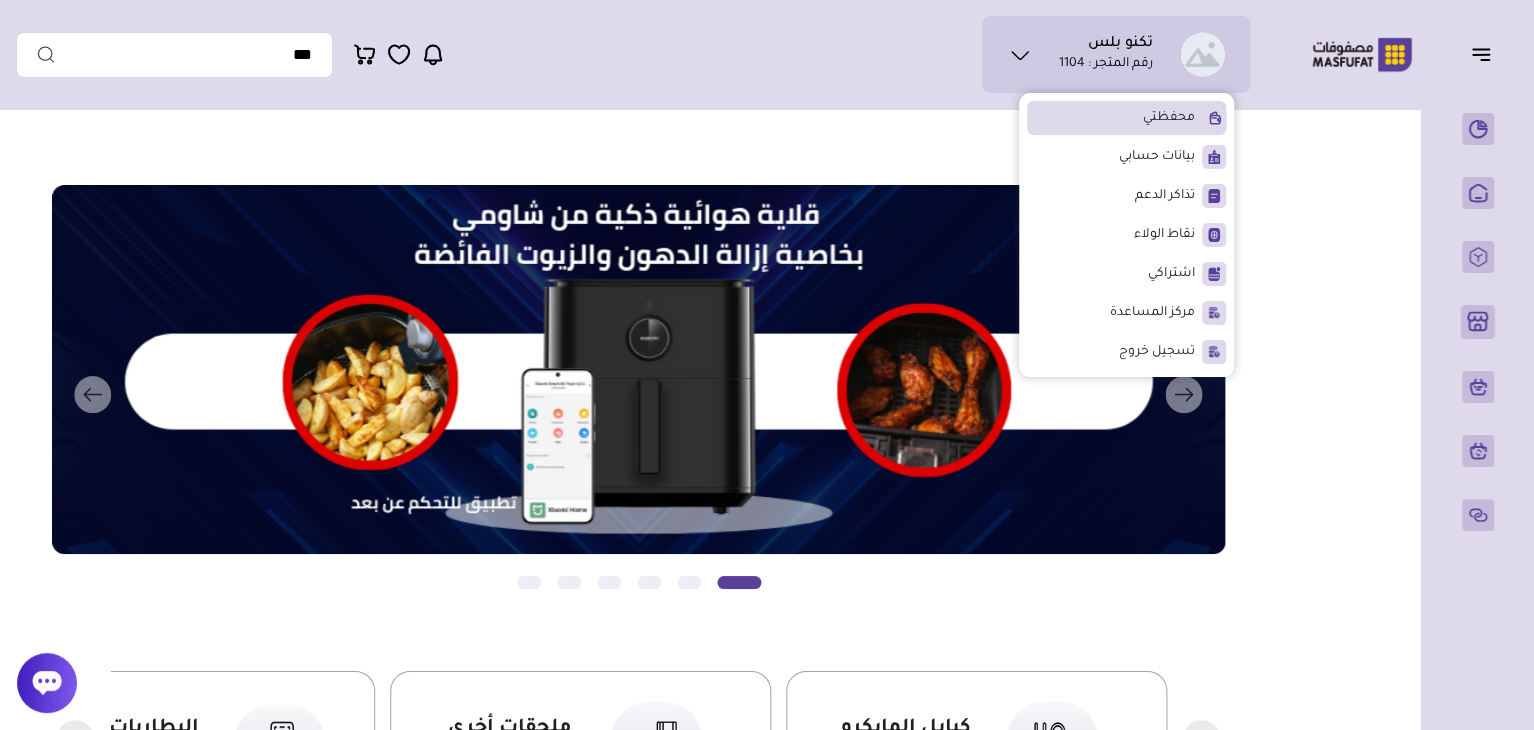 click on "محفظتي" at bounding box center (1169, 118) 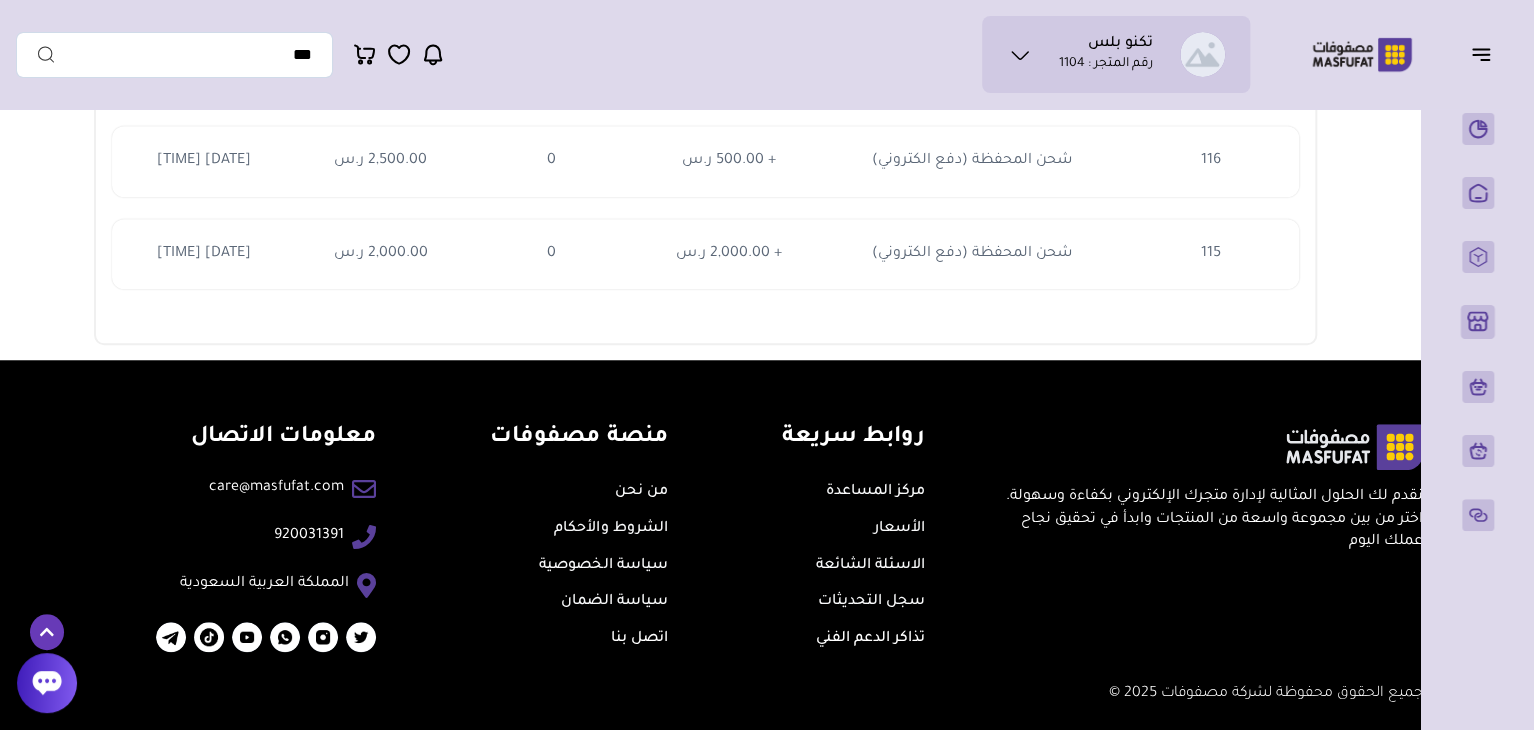 scroll, scrollTop: 658, scrollLeft: 0, axis: vertical 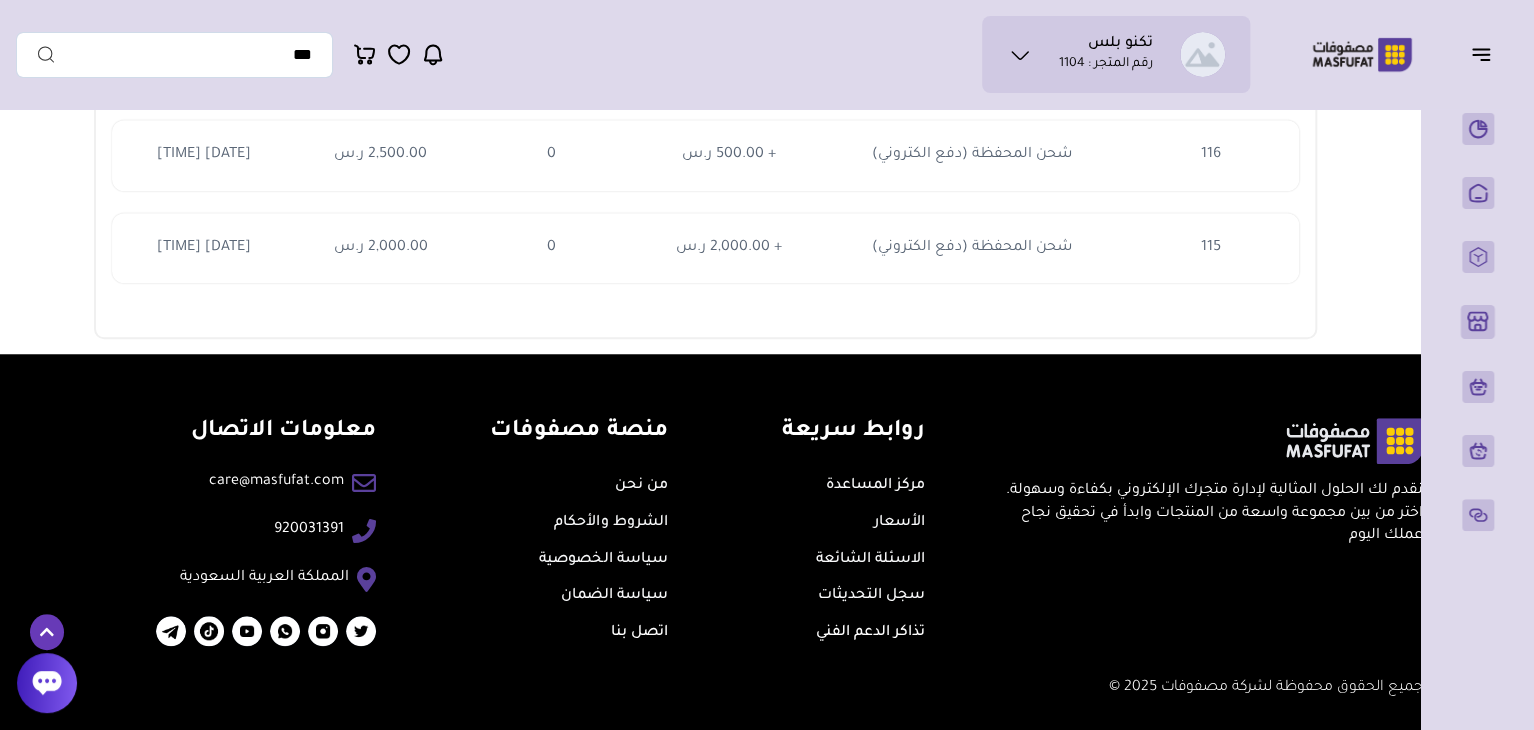 click 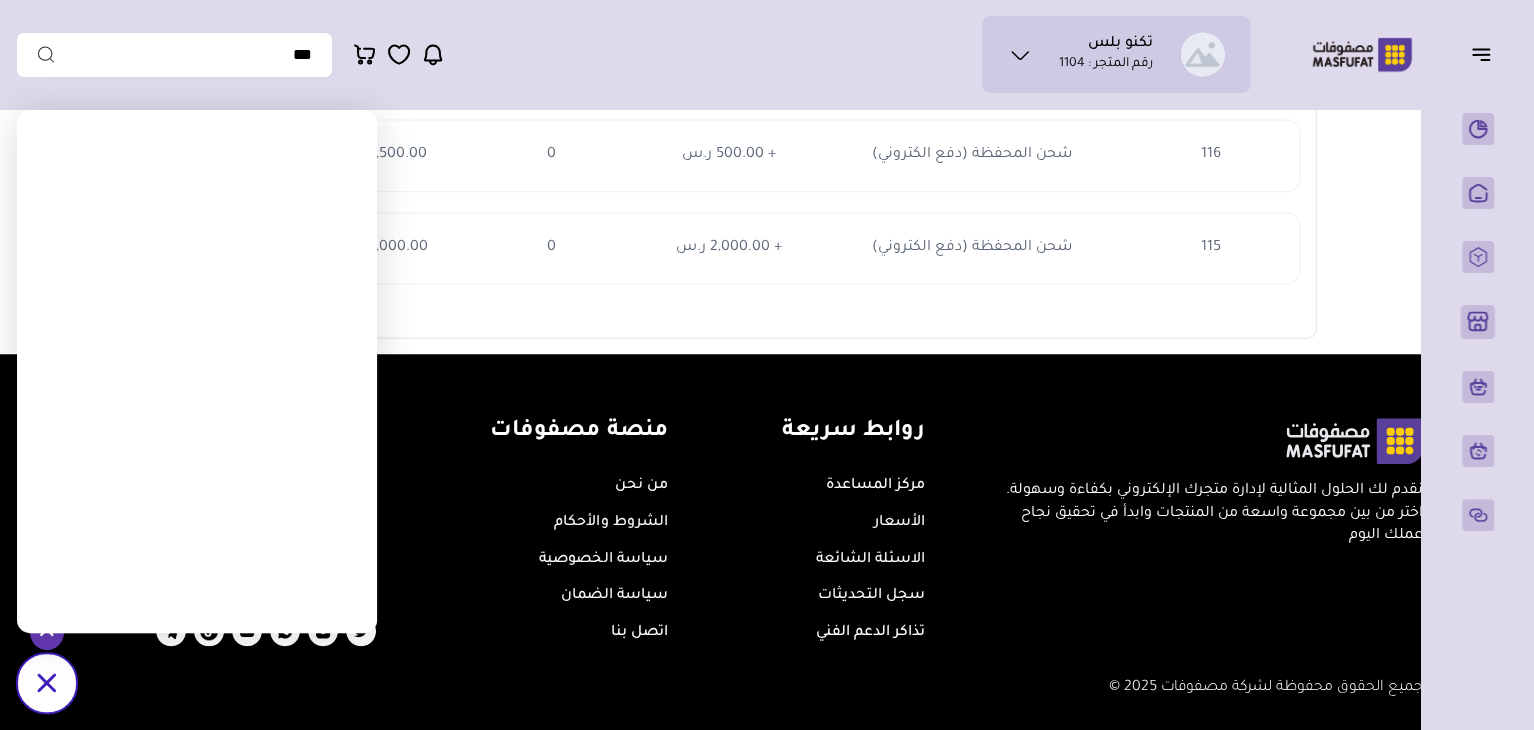 click on "/svg>" at bounding box center (47, 683) 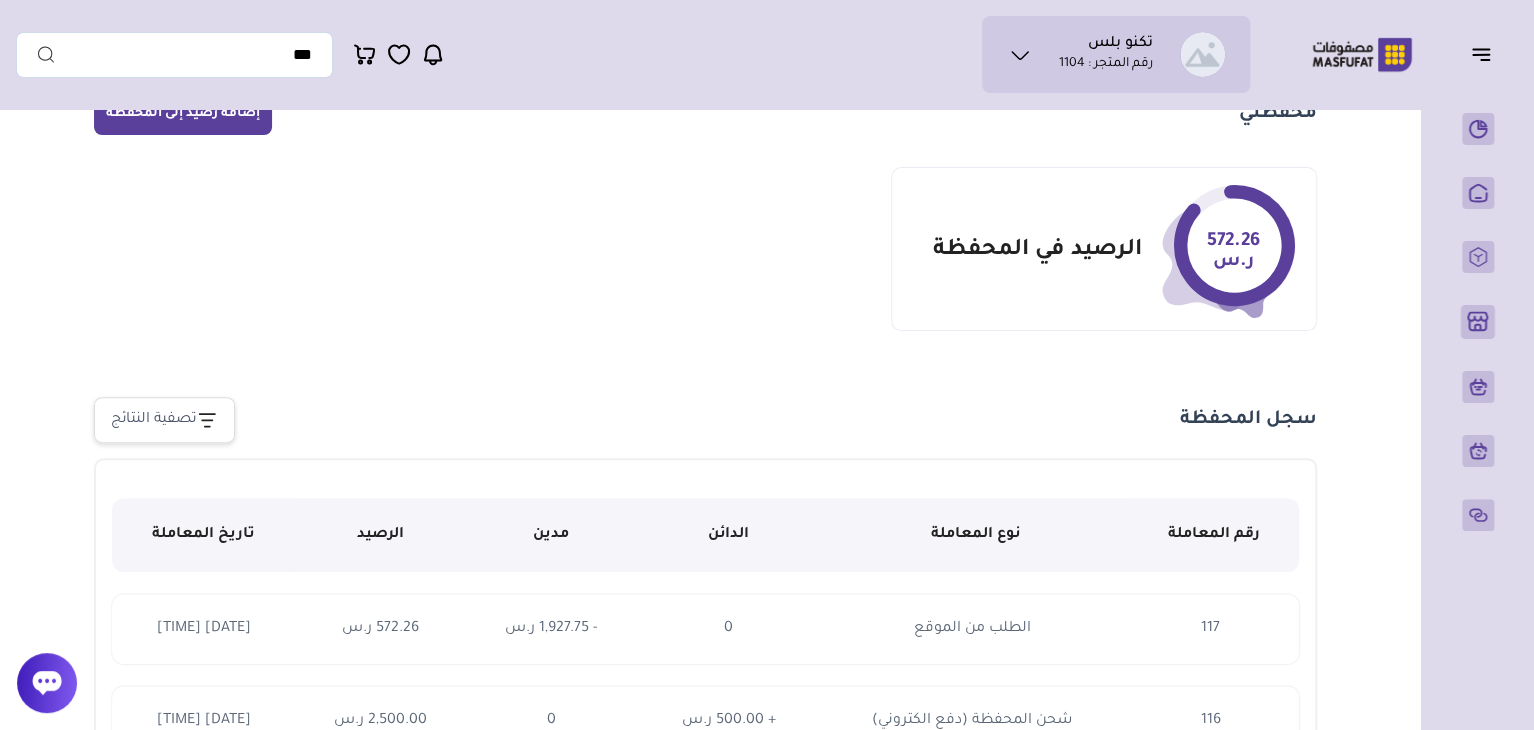 scroll, scrollTop: 0, scrollLeft: 0, axis: both 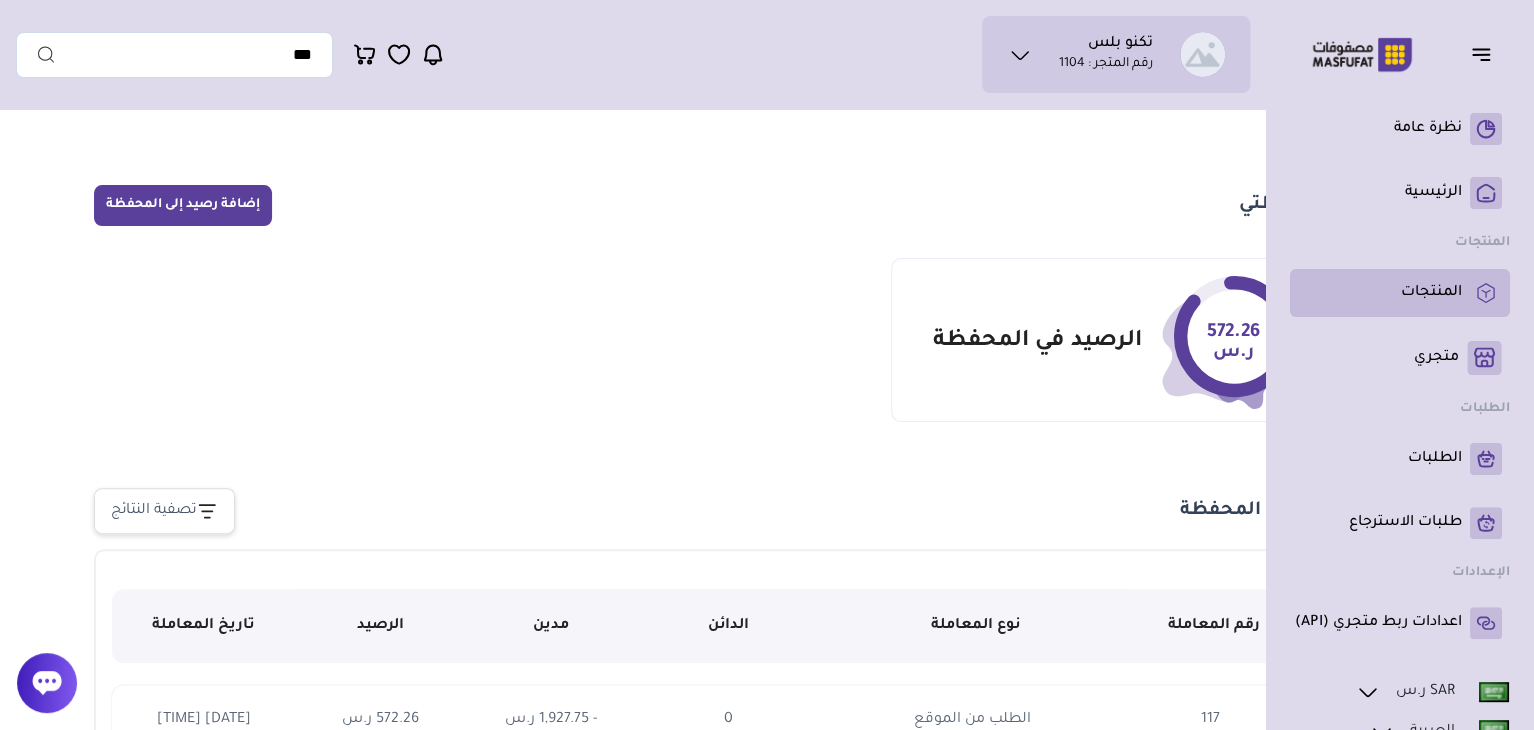 click on "المنتجات" at bounding box center [1431, 293] 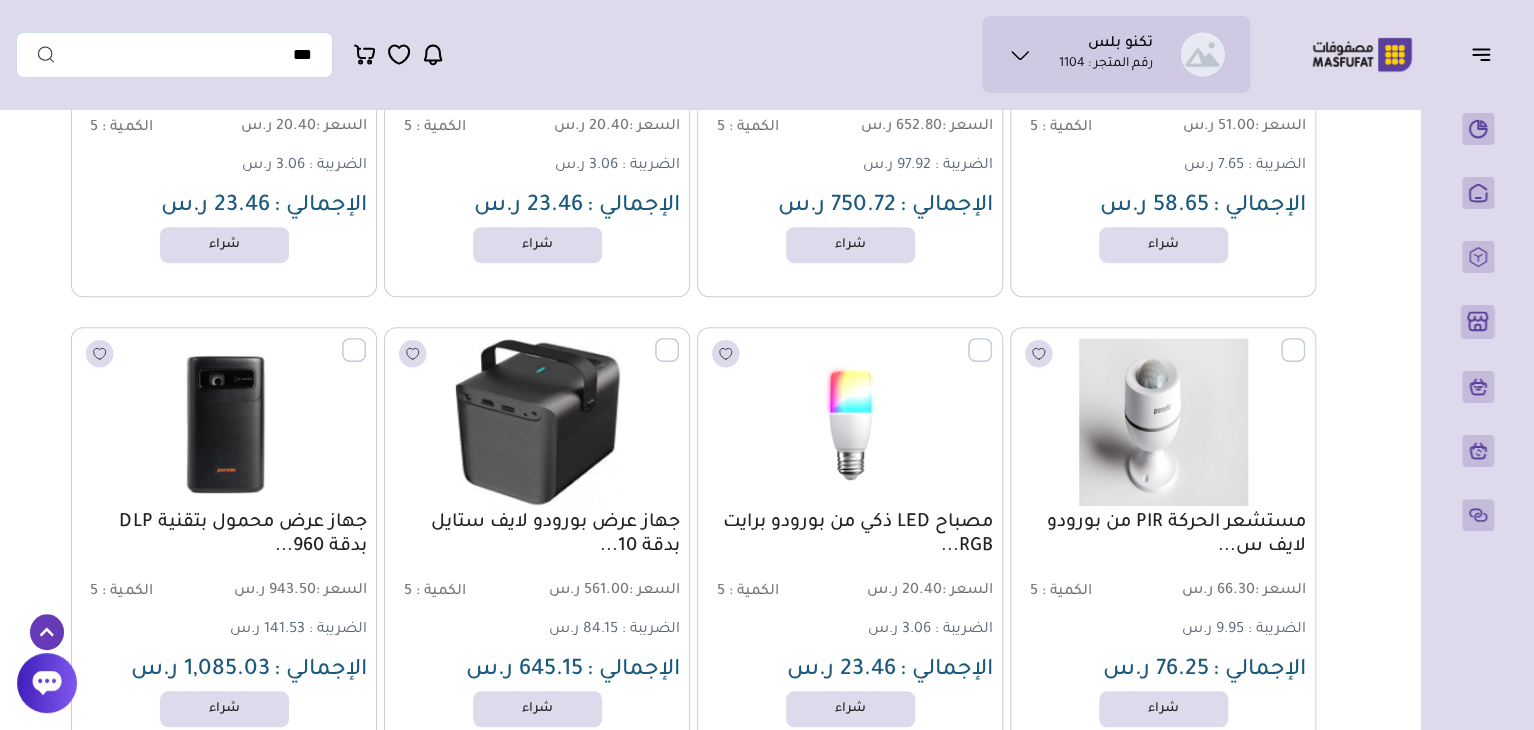 scroll, scrollTop: 0, scrollLeft: 0, axis: both 